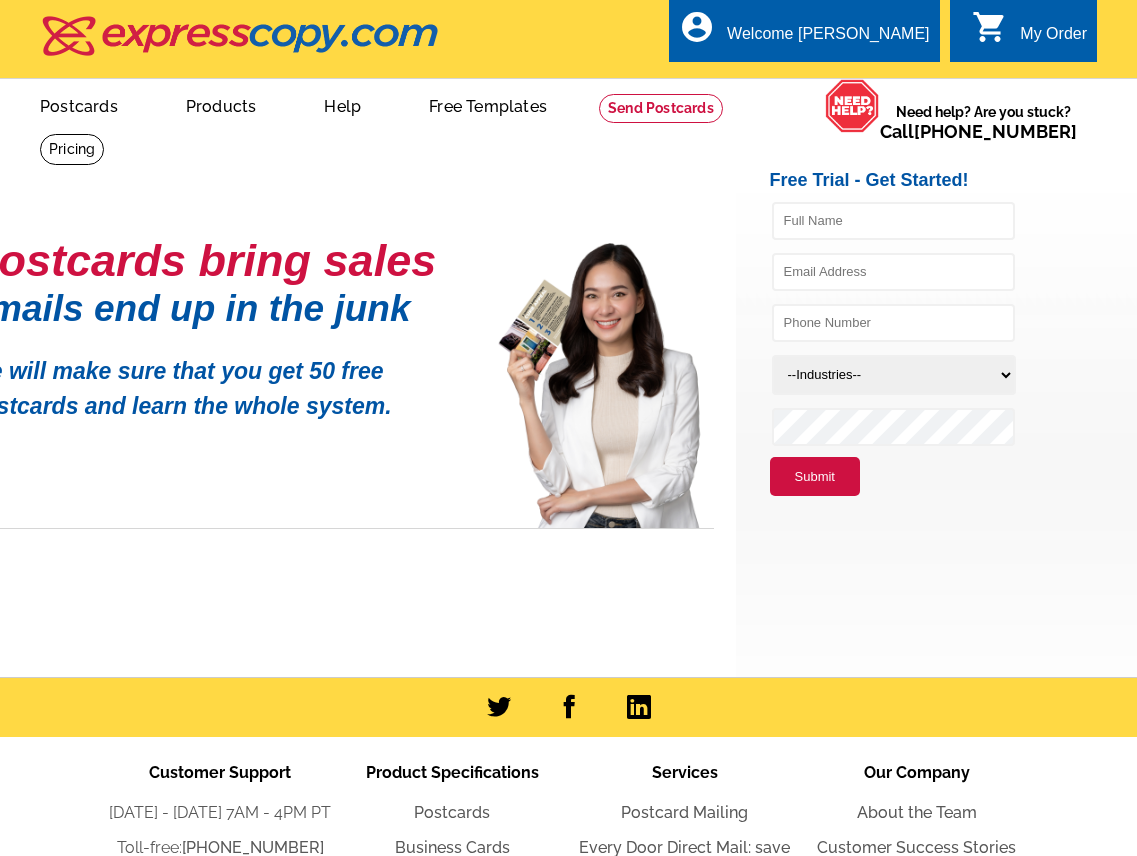 scroll, scrollTop: 0, scrollLeft: 0, axis: both 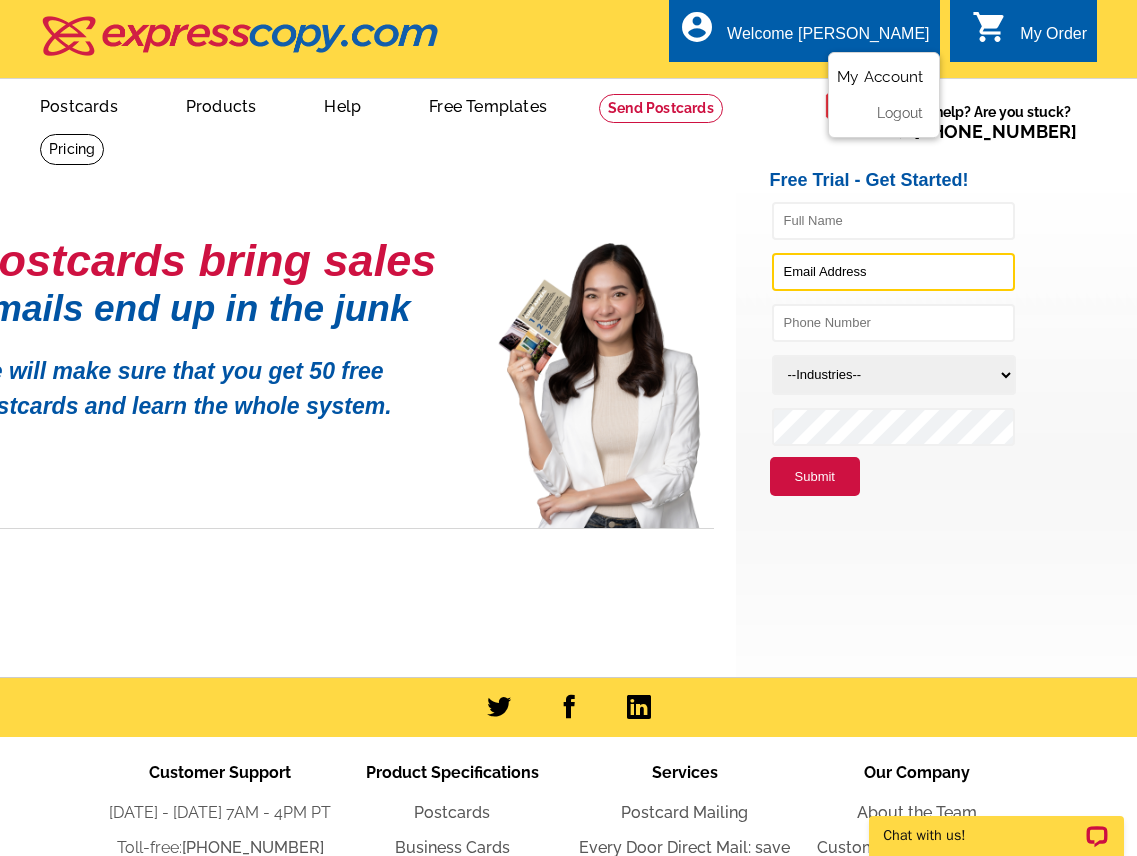 type on "[EMAIL_ADDRESS][DOMAIN_NAME]" 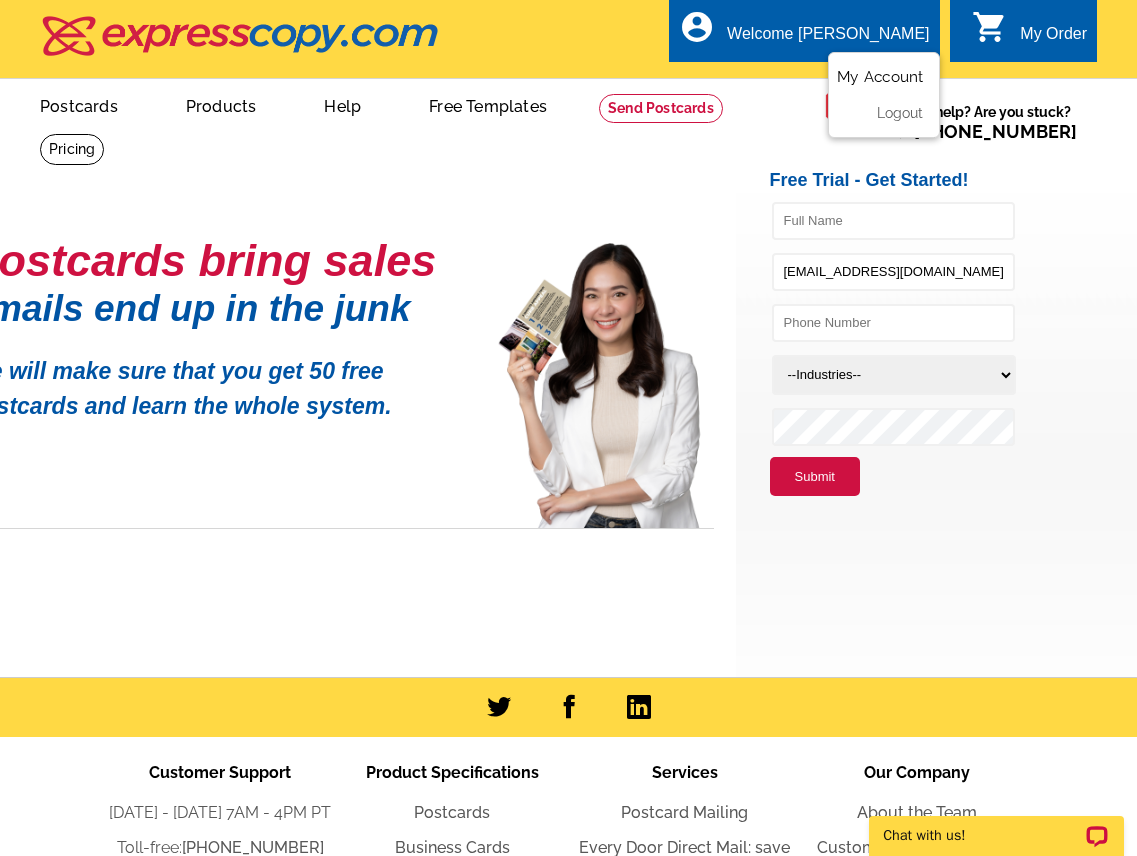 scroll, scrollTop: 0, scrollLeft: 0, axis: both 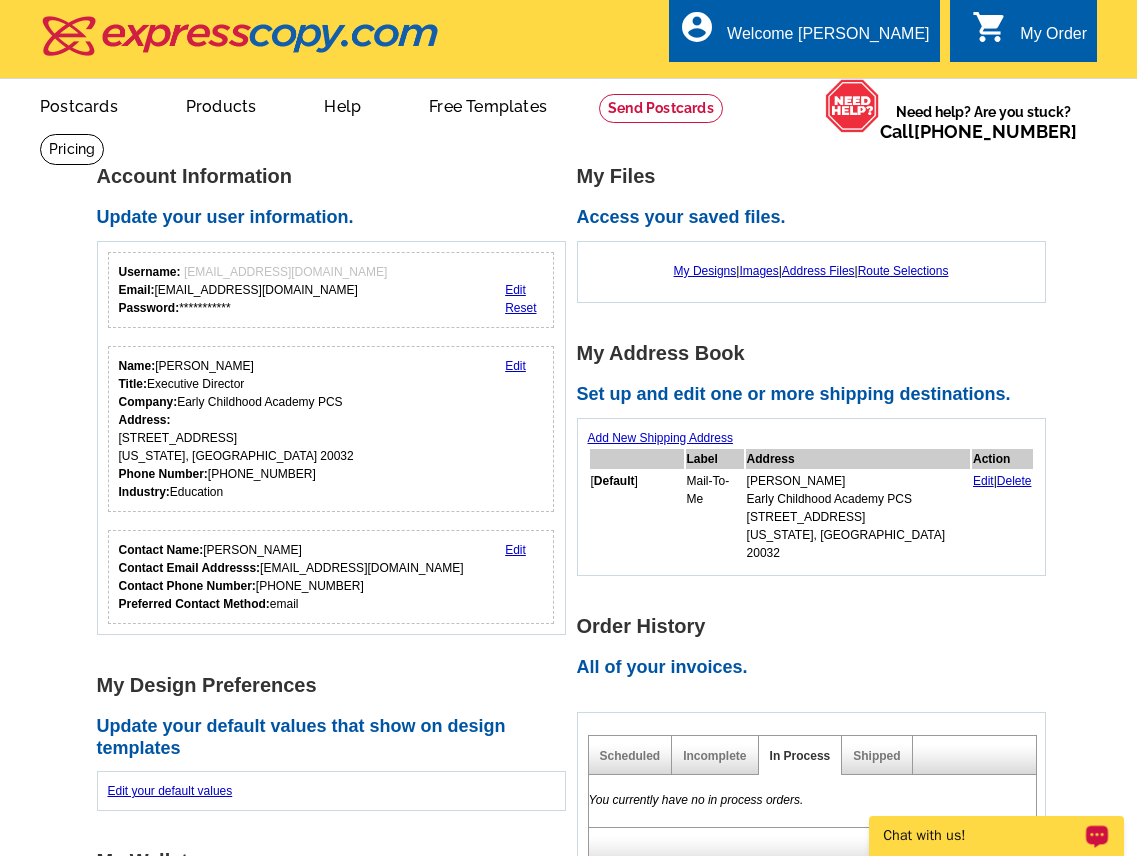 click on "Chat with us!" at bounding box center [983, 836] 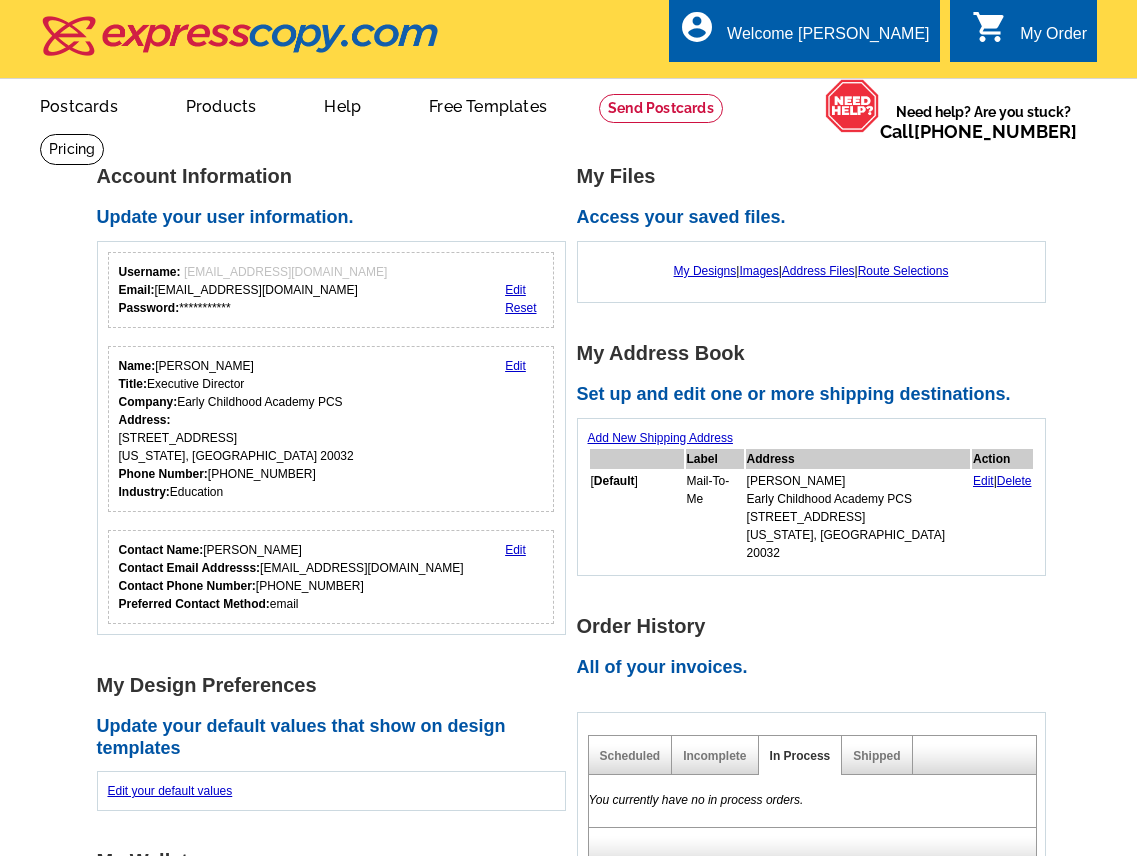 click on "**********" at bounding box center [568, 814] 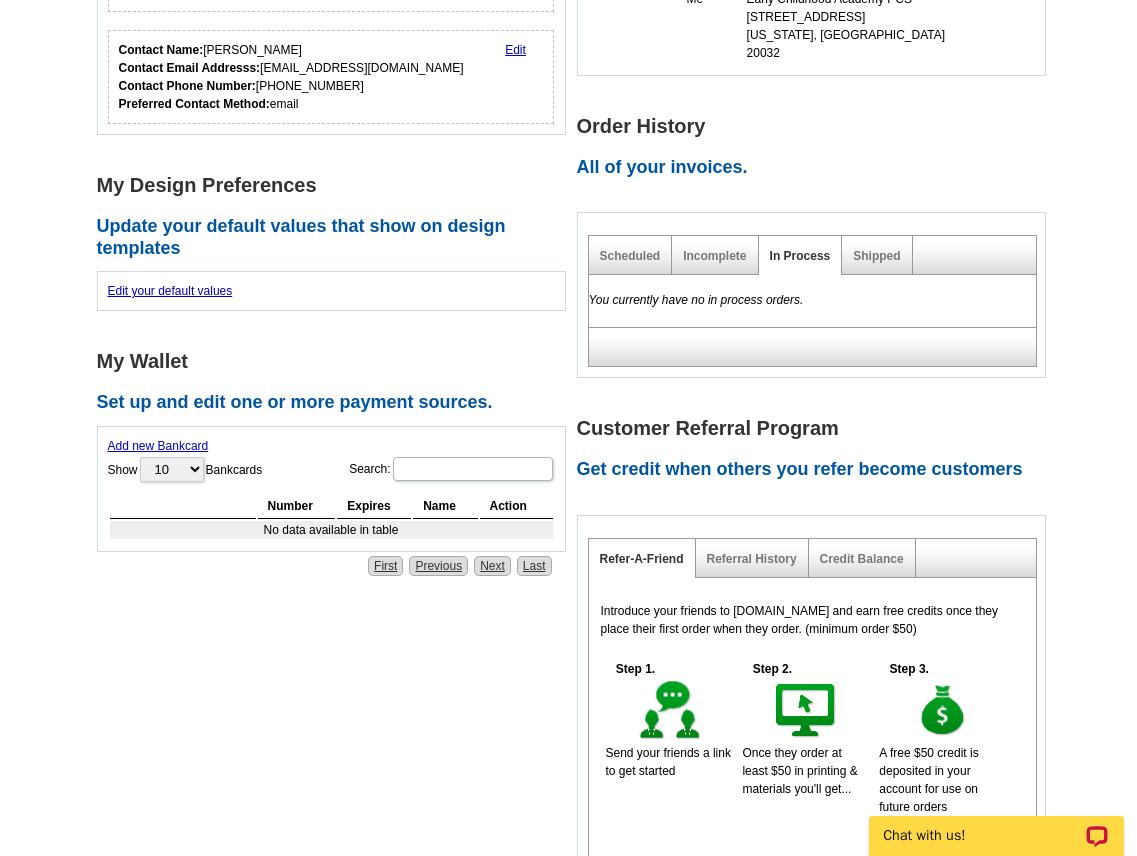 scroll, scrollTop: 0, scrollLeft: 0, axis: both 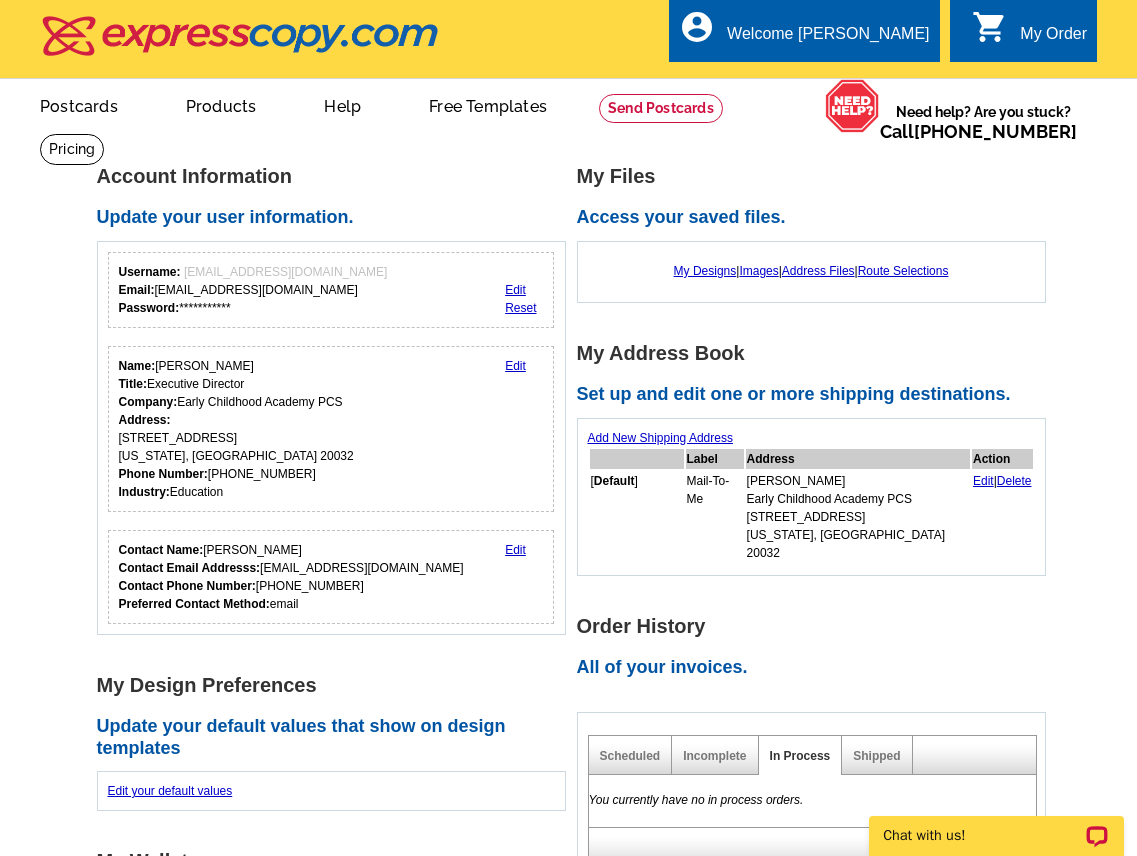 click on "My Order" at bounding box center [1053, 39] 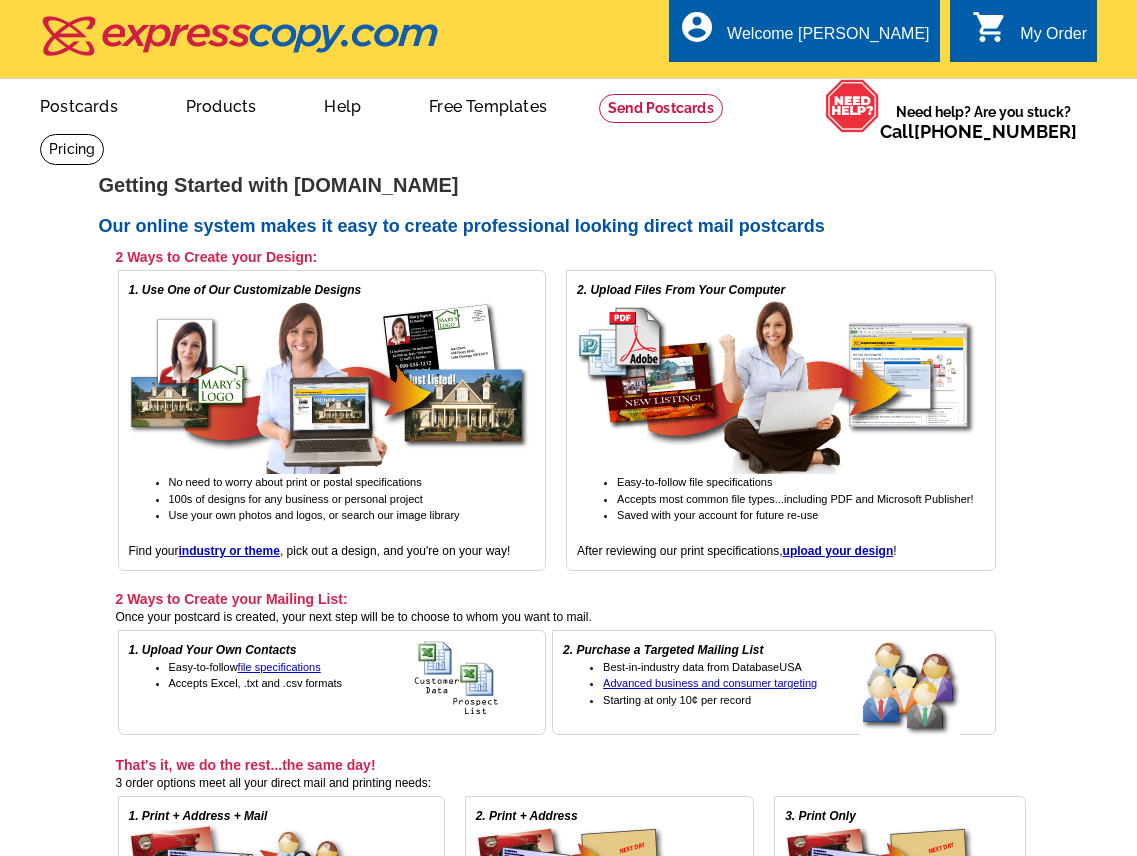 scroll, scrollTop: 0, scrollLeft: 0, axis: both 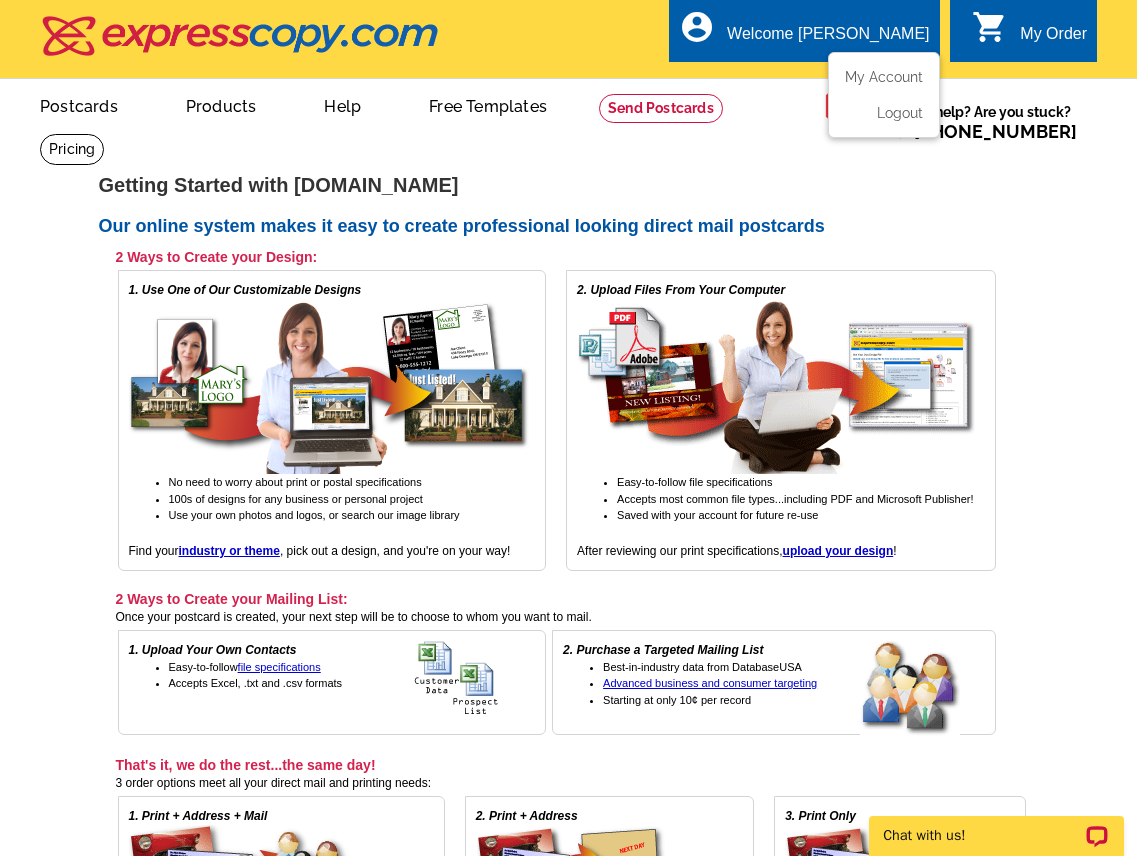 click on "Welcome [PERSON_NAME]" at bounding box center (828, 39) 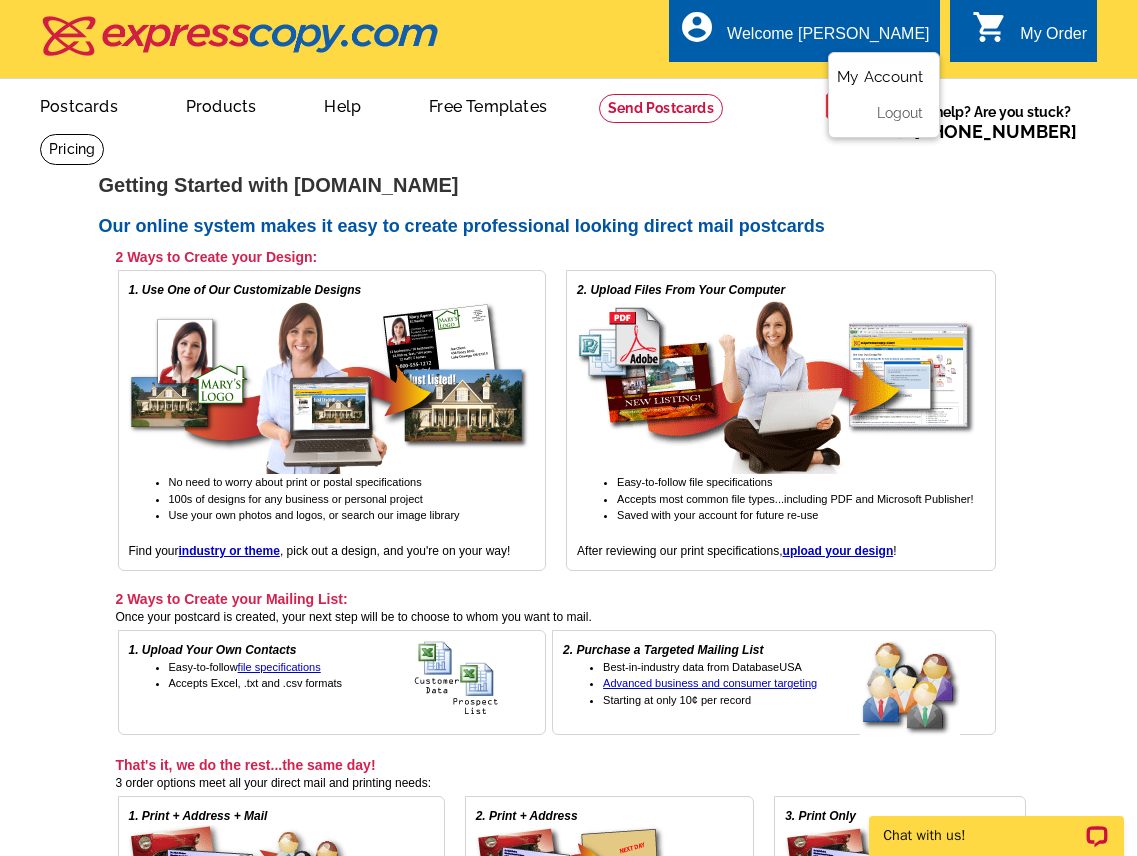 click on "My Account" at bounding box center (880, 77) 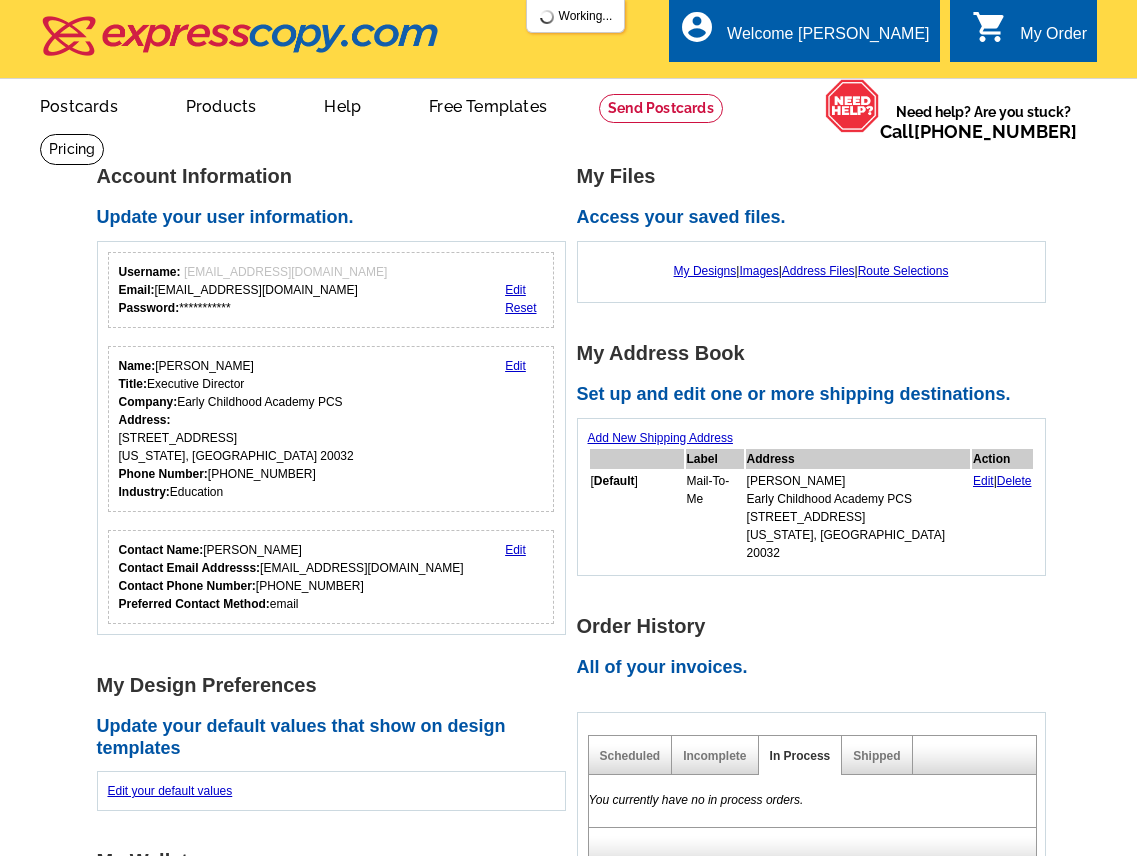 scroll, scrollTop: 0, scrollLeft: 0, axis: both 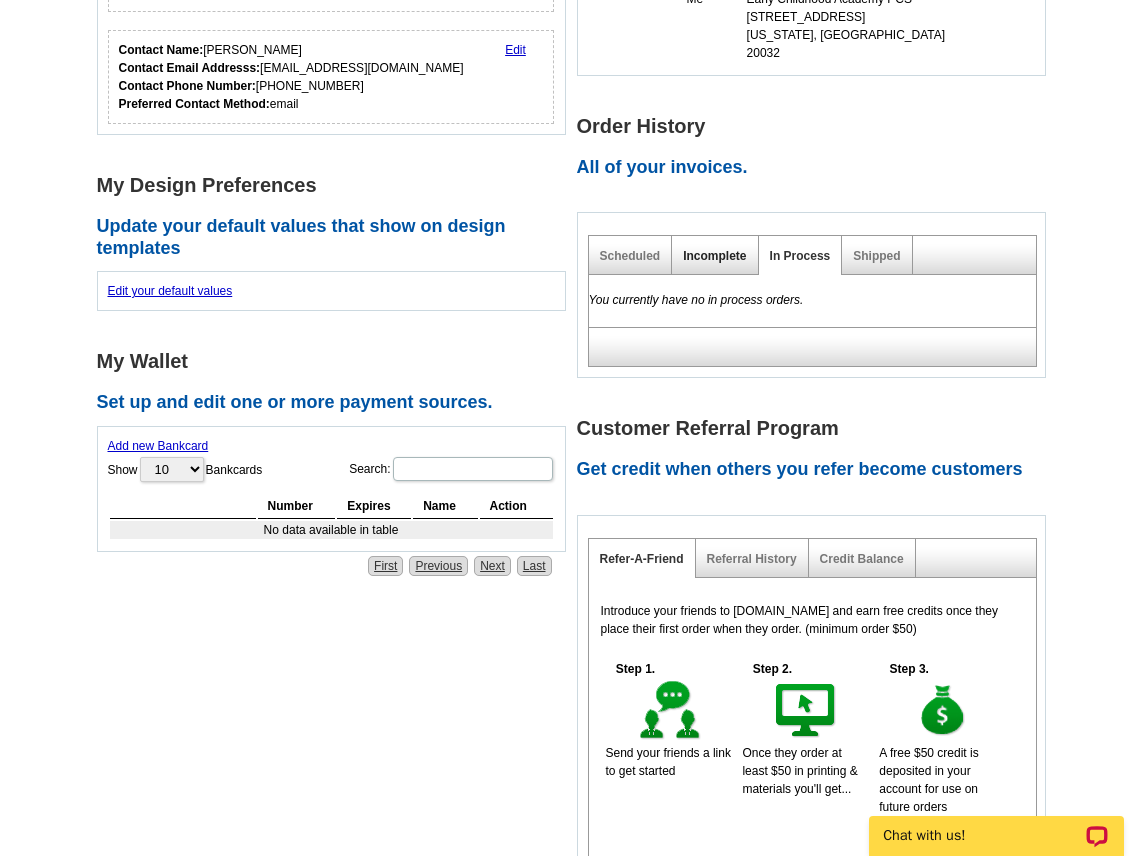 click on "Incomplete" at bounding box center (714, 256) 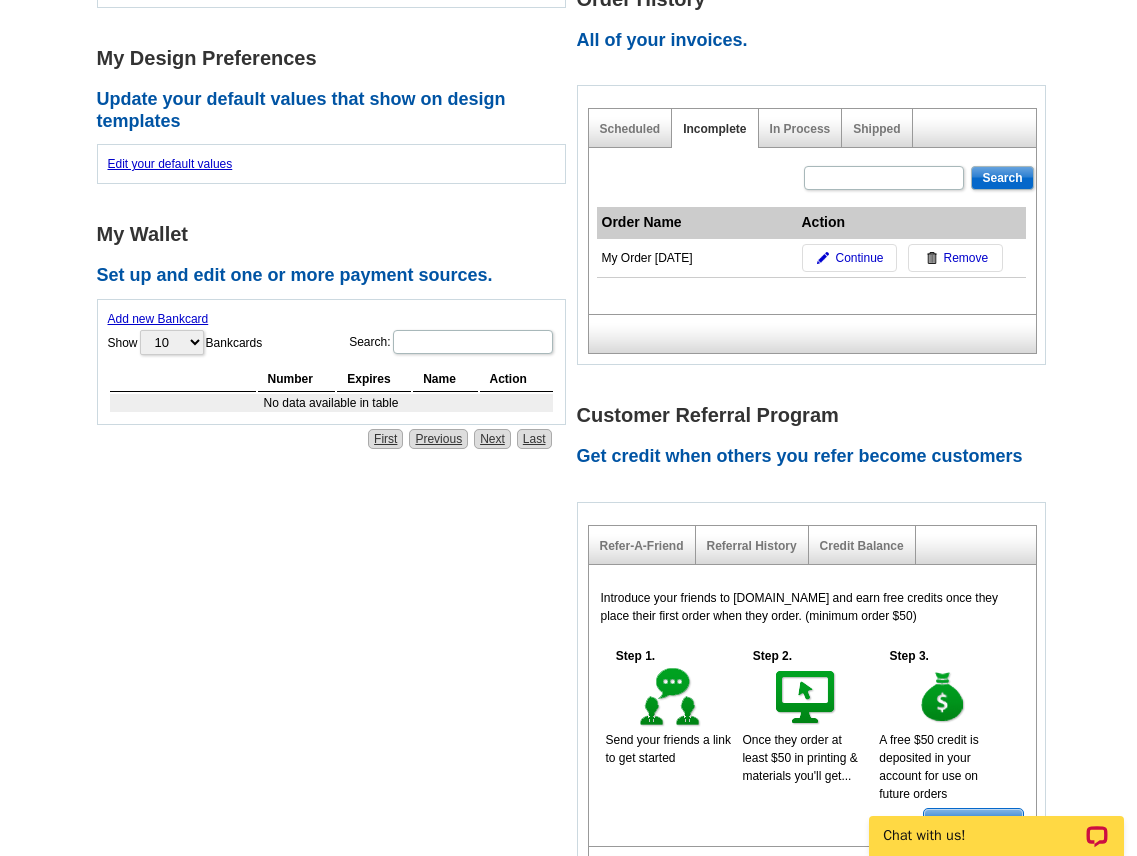scroll, scrollTop: 667, scrollLeft: 0, axis: vertical 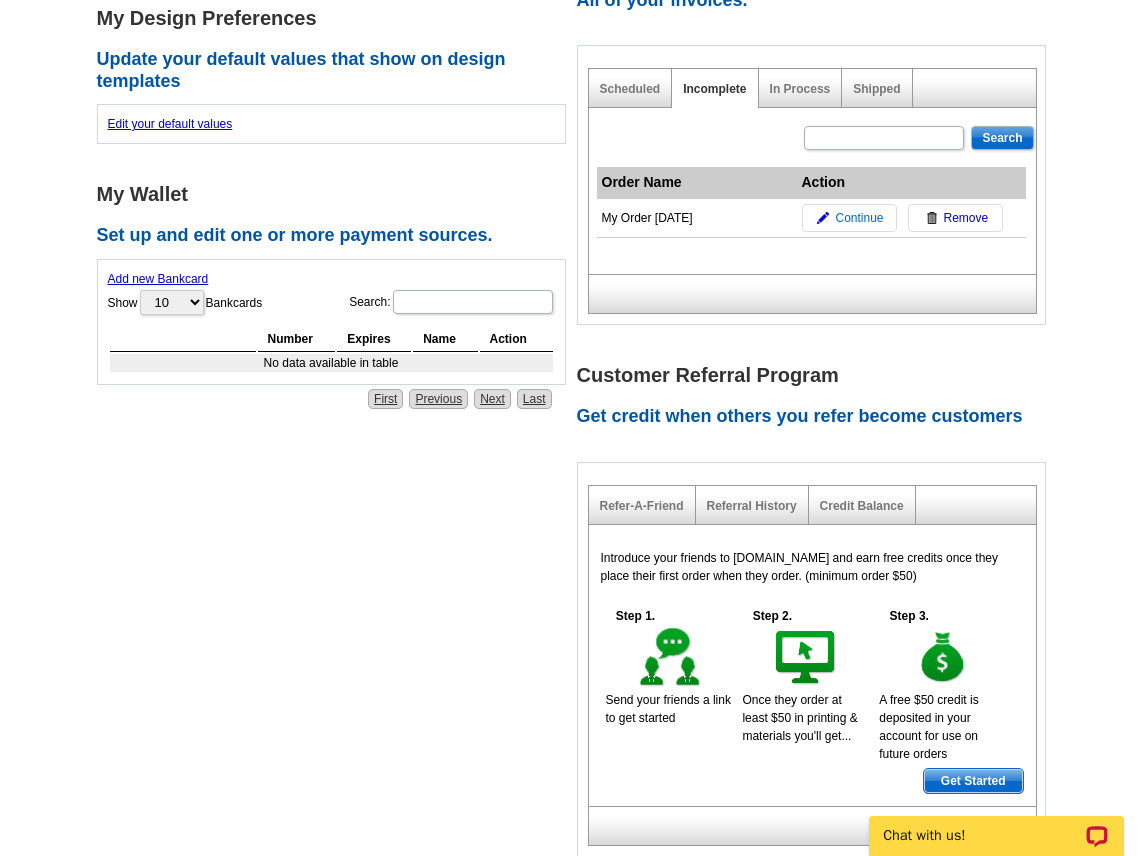 click on "Continue" at bounding box center (859, 218) 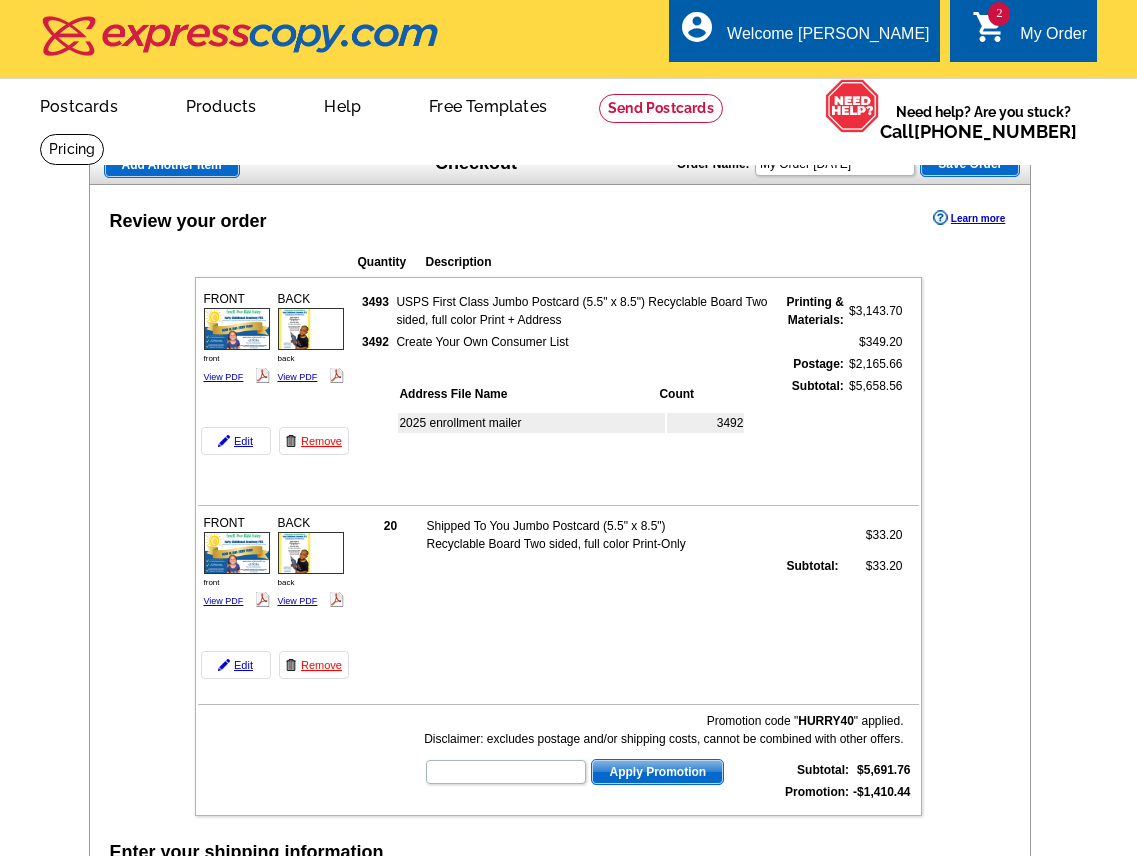 scroll, scrollTop: 167, scrollLeft: 0, axis: vertical 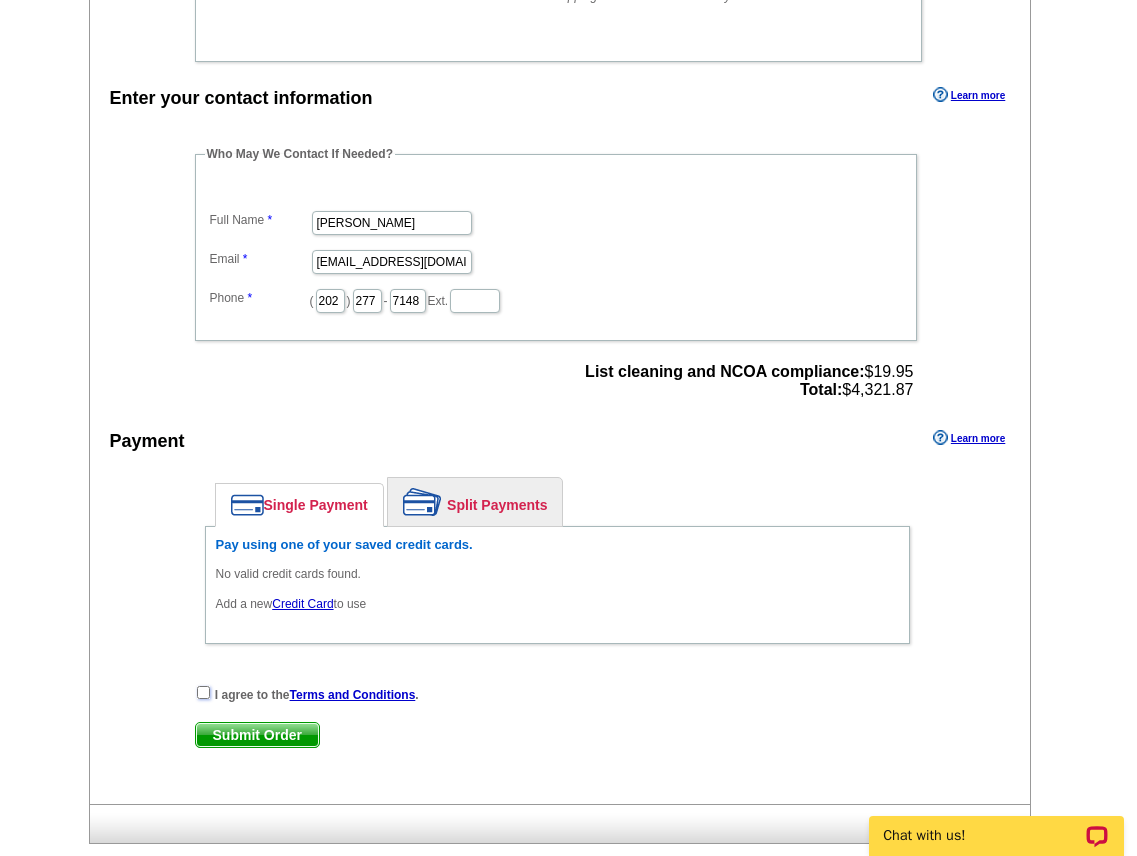 click at bounding box center [203, 692] 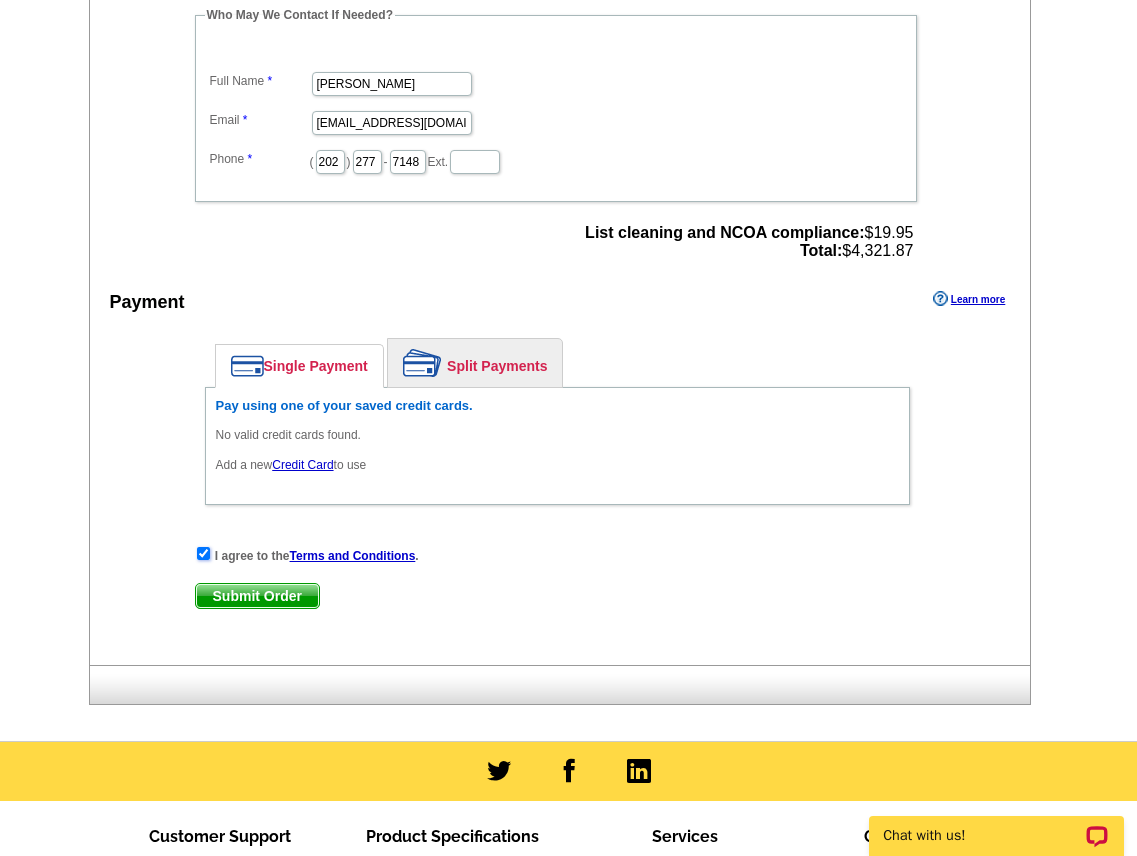 scroll, scrollTop: 1333, scrollLeft: 0, axis: vertical 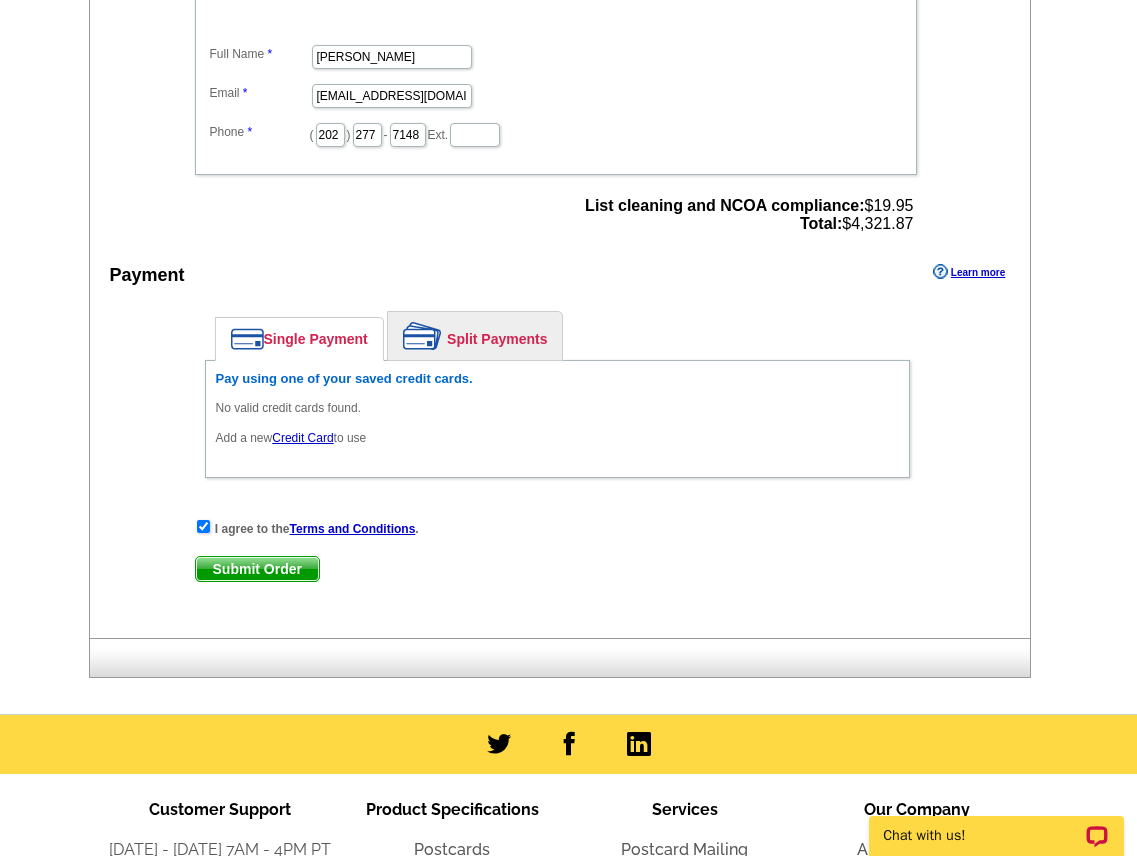 click on "Credit Card" at bounding box center (302, 438) 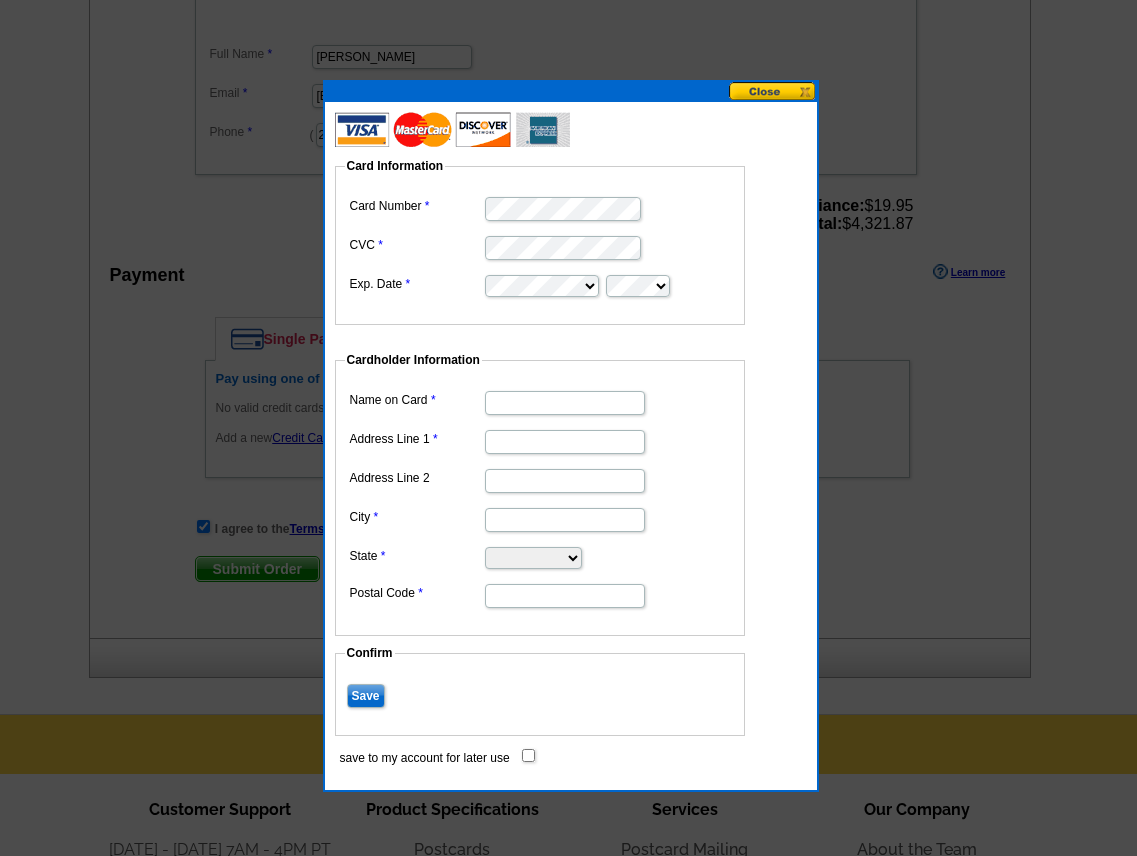 type on "[PERSON_NAME]" 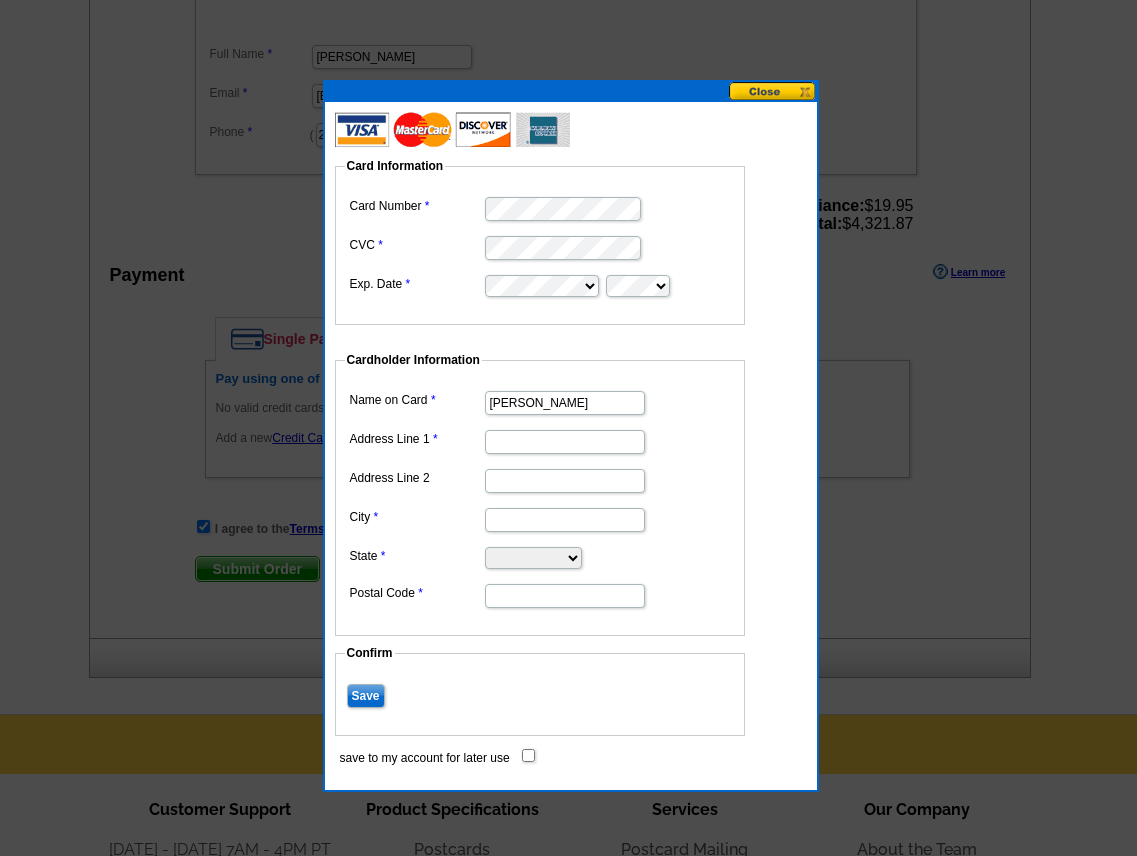 scroll, scrollTop: 0, scrollLeft: 0, axis: both 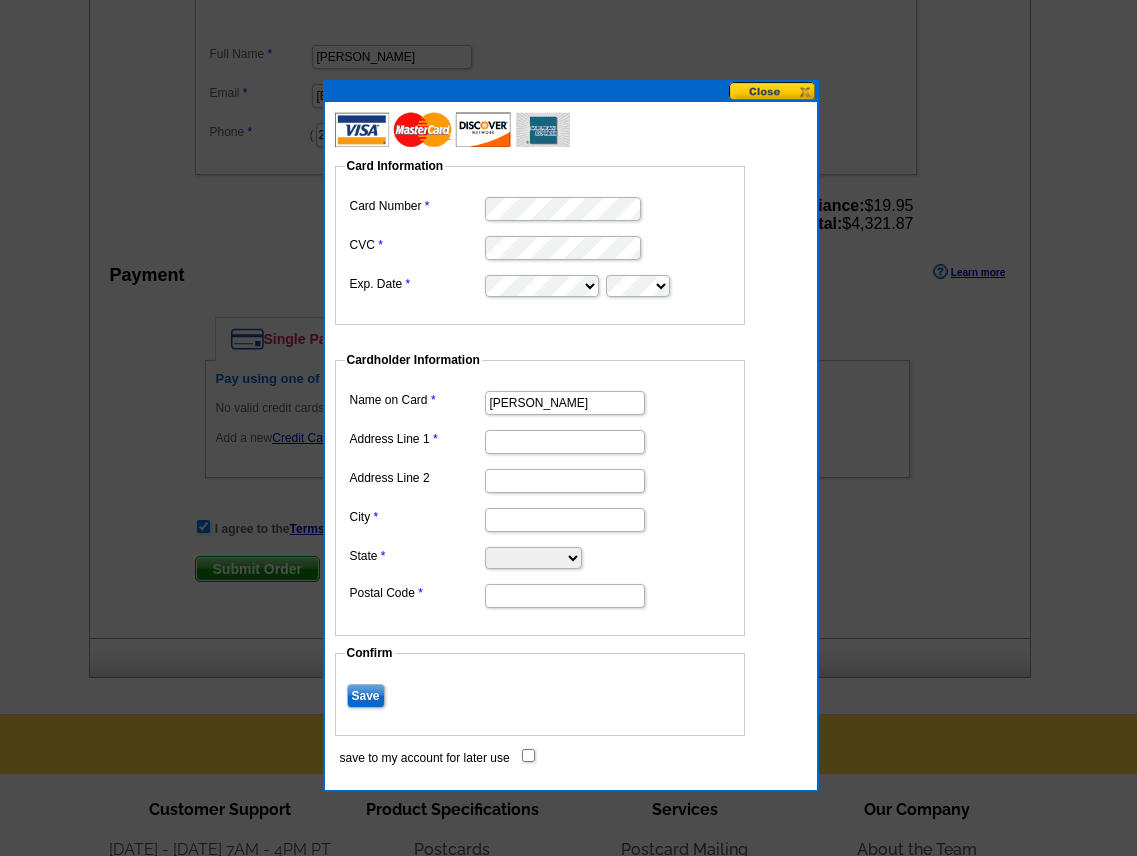 type on "Early Childhood Academy PCS" 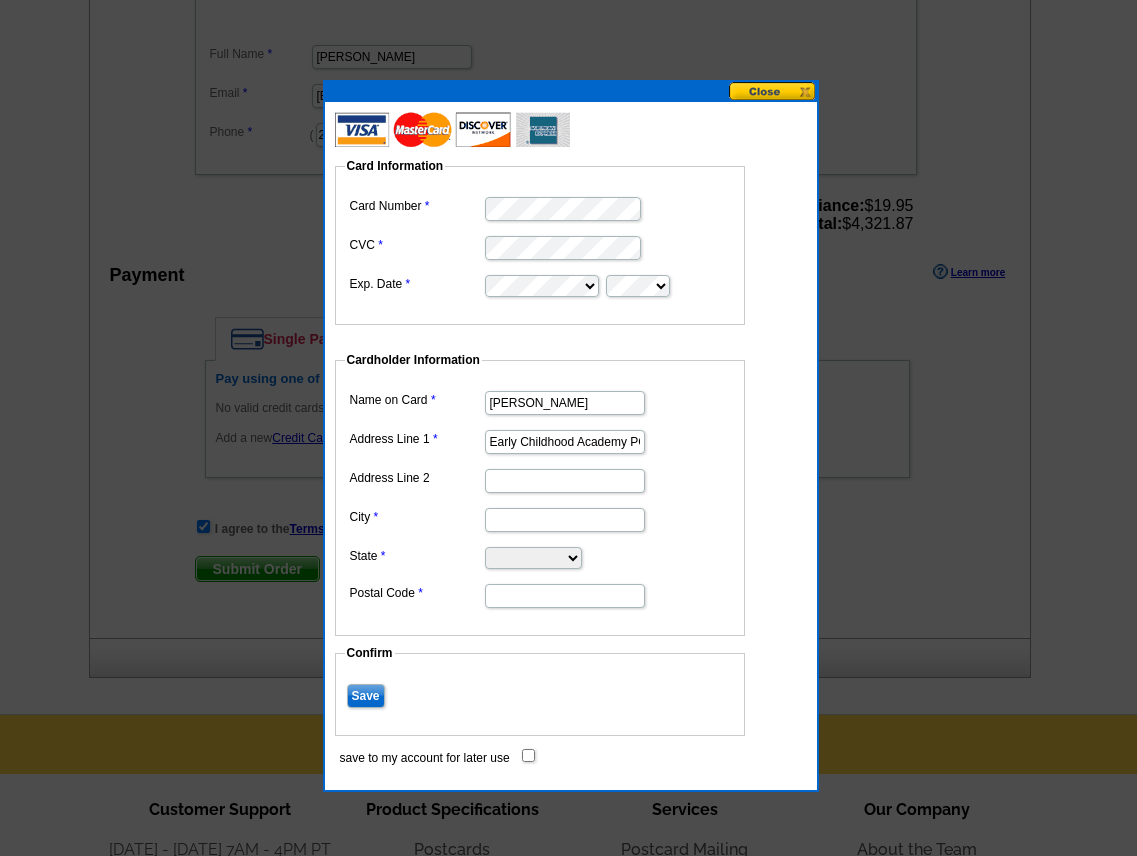 type on "[STREET_ADDRESS]" 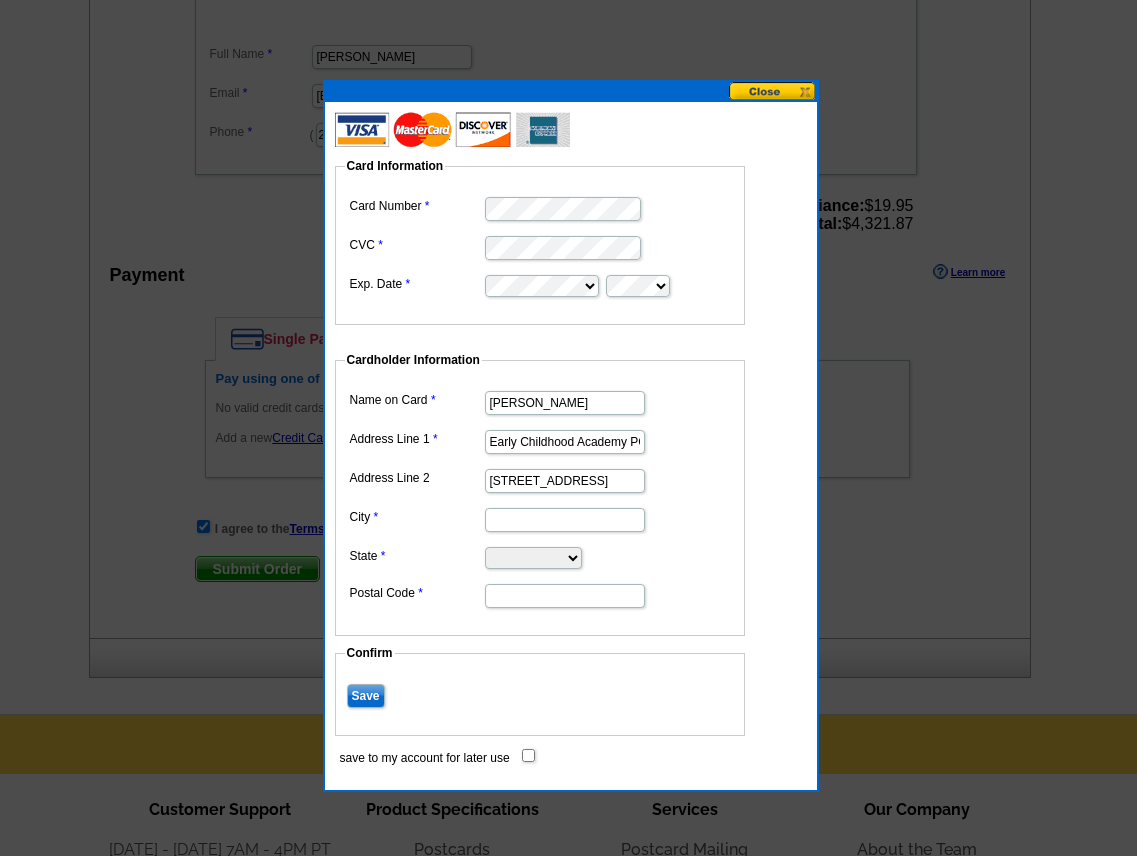 type on "[US_STATE]" 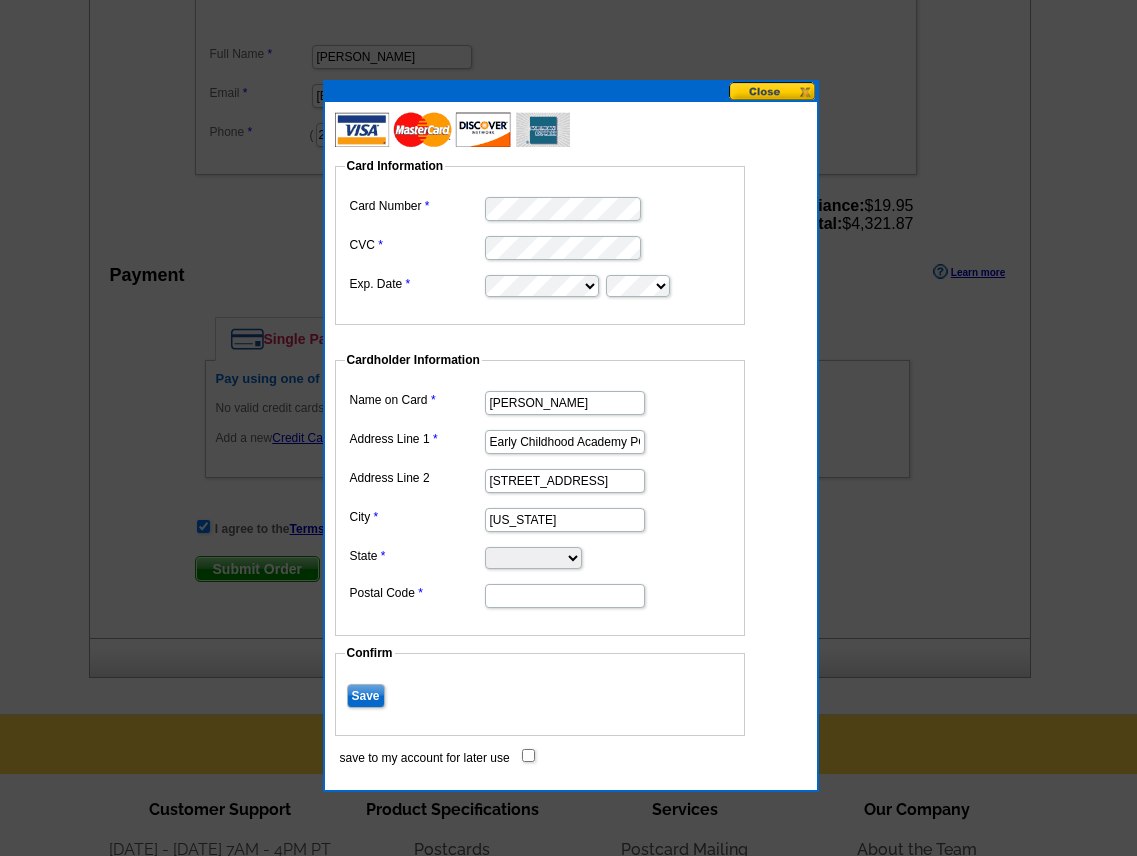 select on "DC" 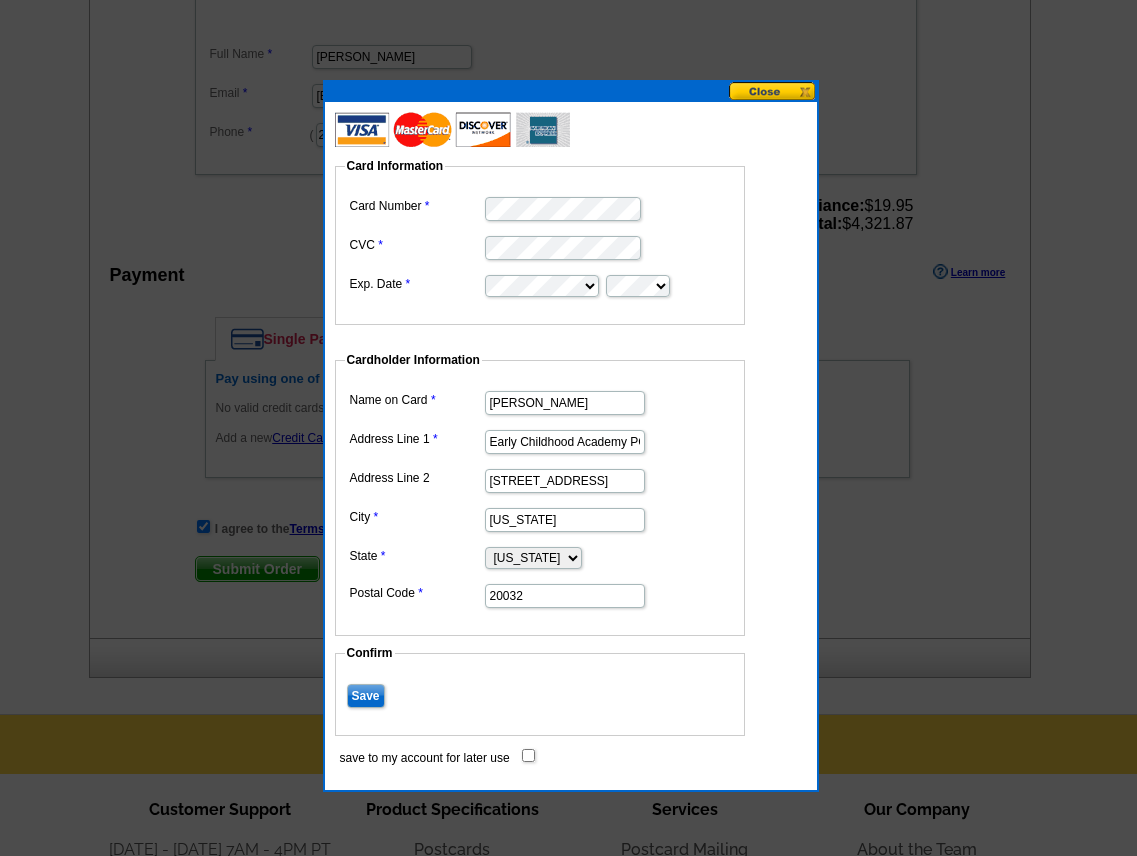 click on "Save" at bounding box center [366, 696] 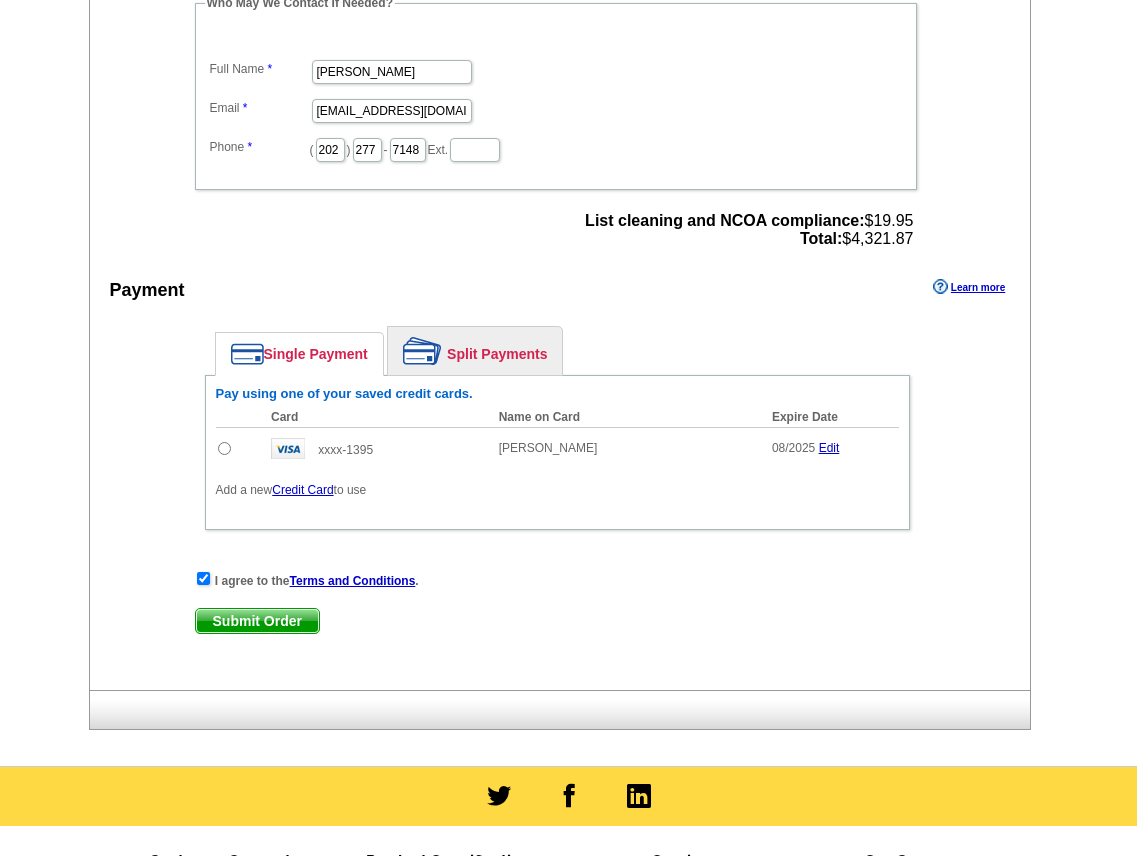 scroll, scrollTop: 1333, scrollLeft: 0, axis: vertical 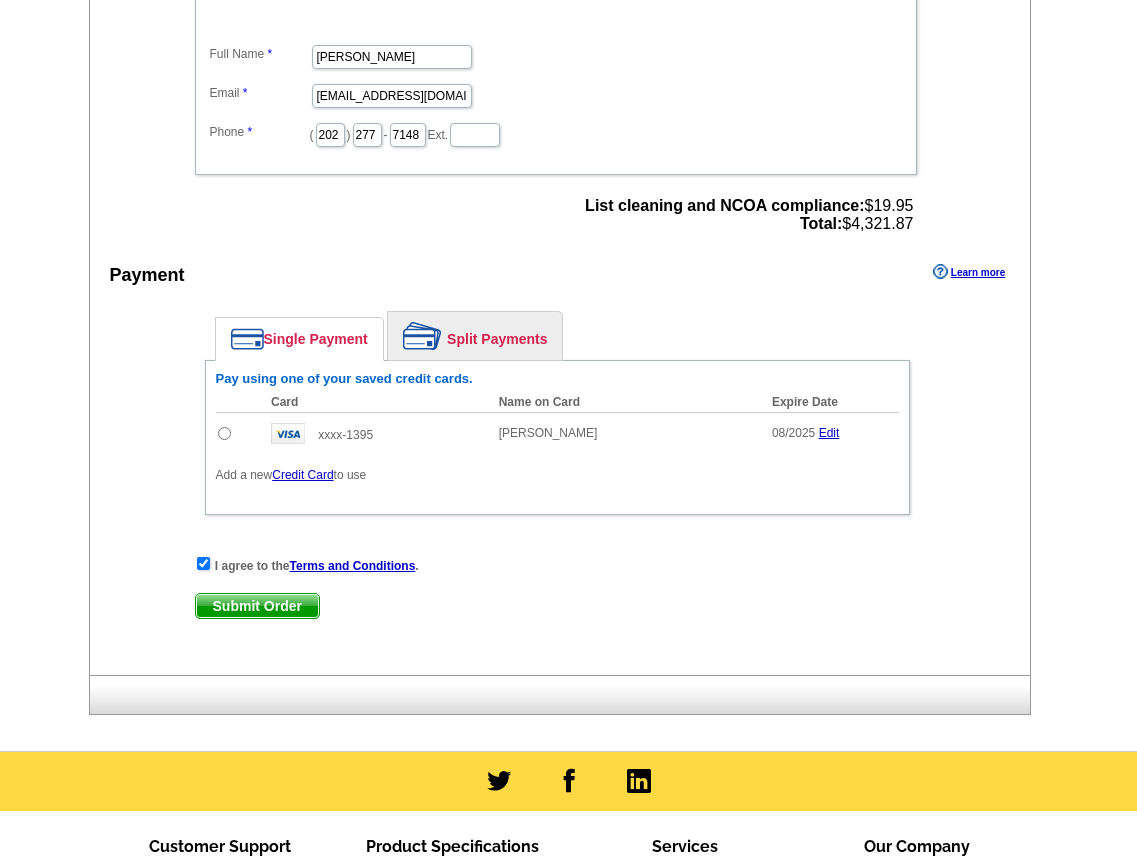click at bounding box center [224, 433] 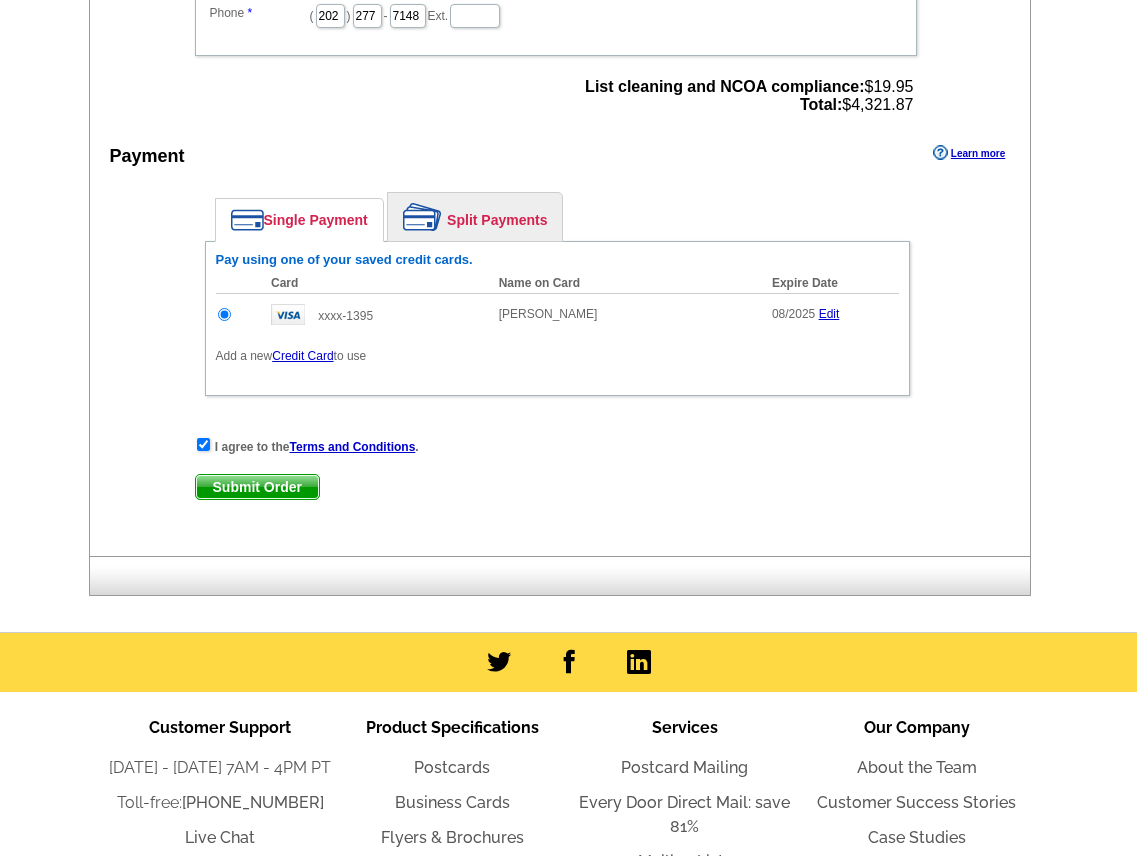 scroll, scrollTop: 1500, scrollLeft: 0, axis: vertical 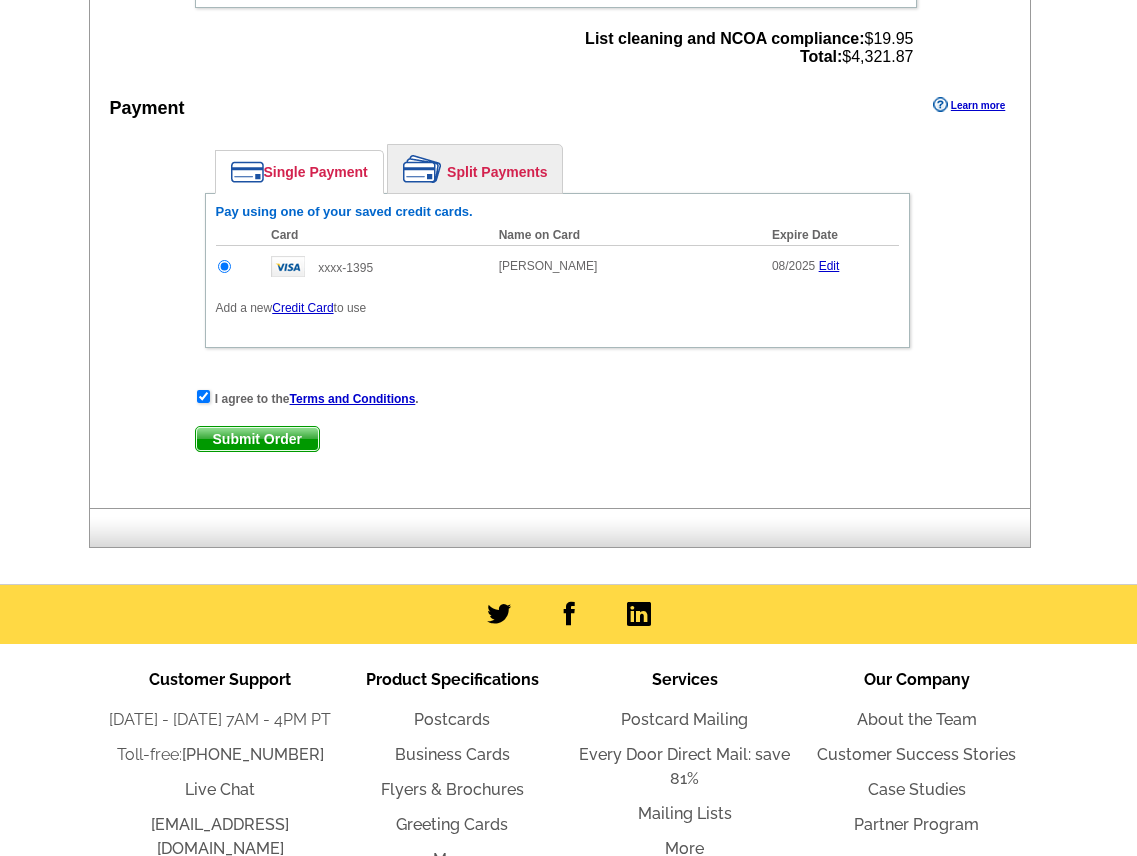click on "Submit Order" at bounding box center [257, 439] 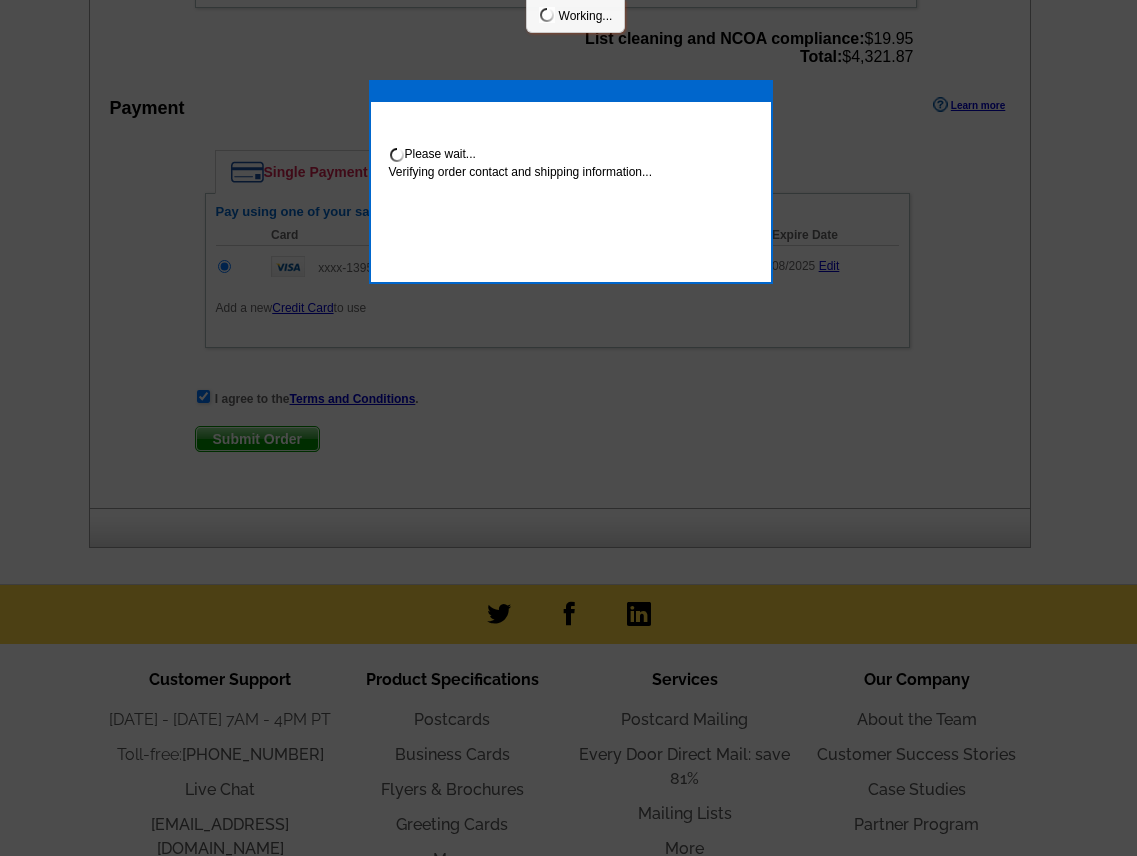 scroll, scrollTop: 1492, scrollLeft: 0, axis: vertical 